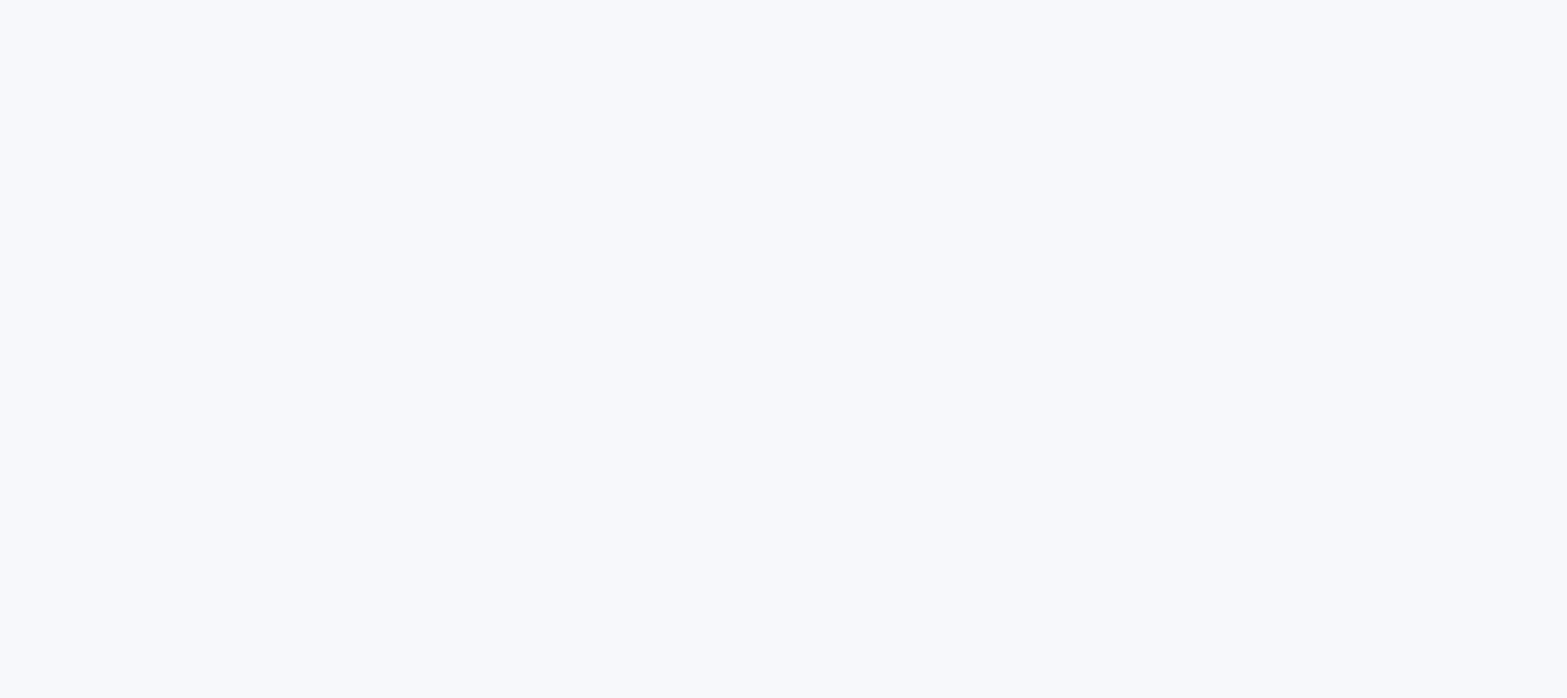scroll, scrollTop: 0, scrollLeft: 0, axis: both 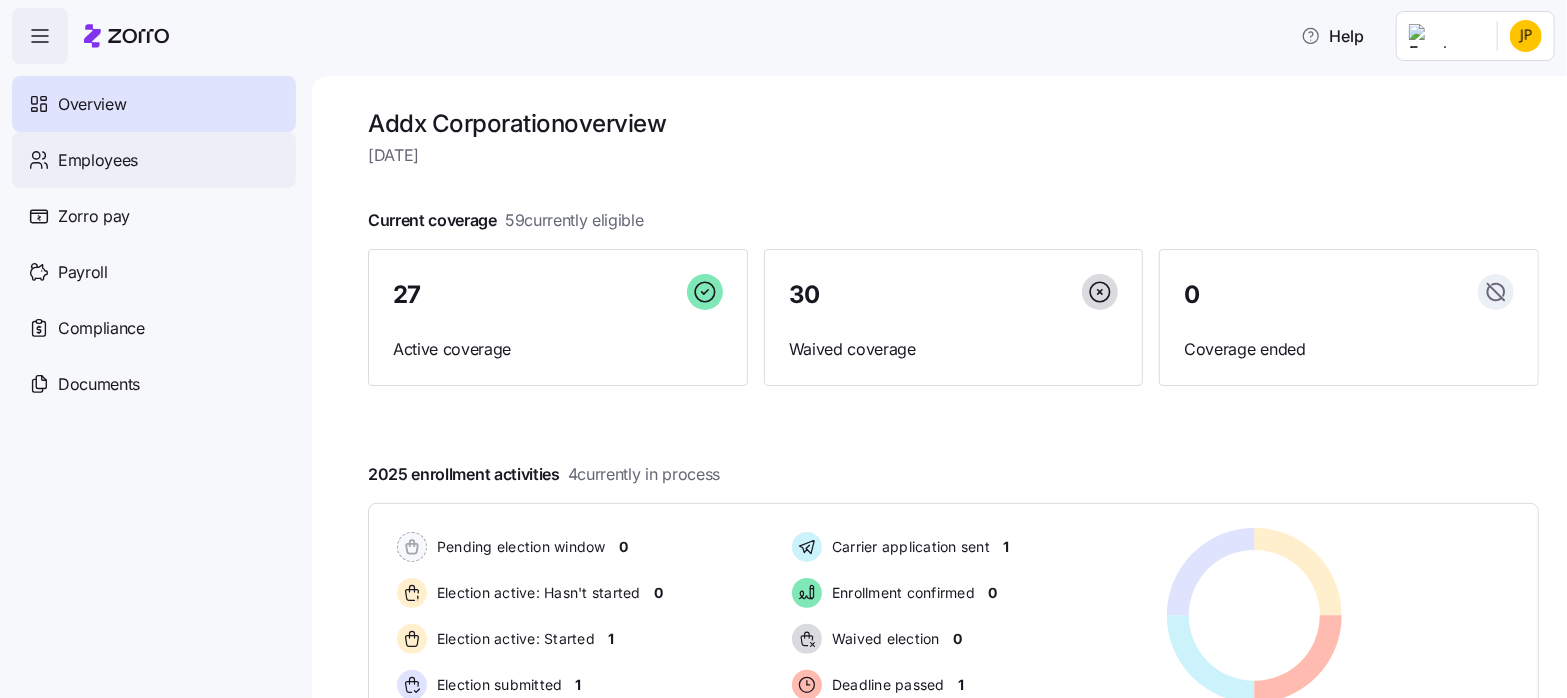 click on "Employees" at bounding box center [98, 160] 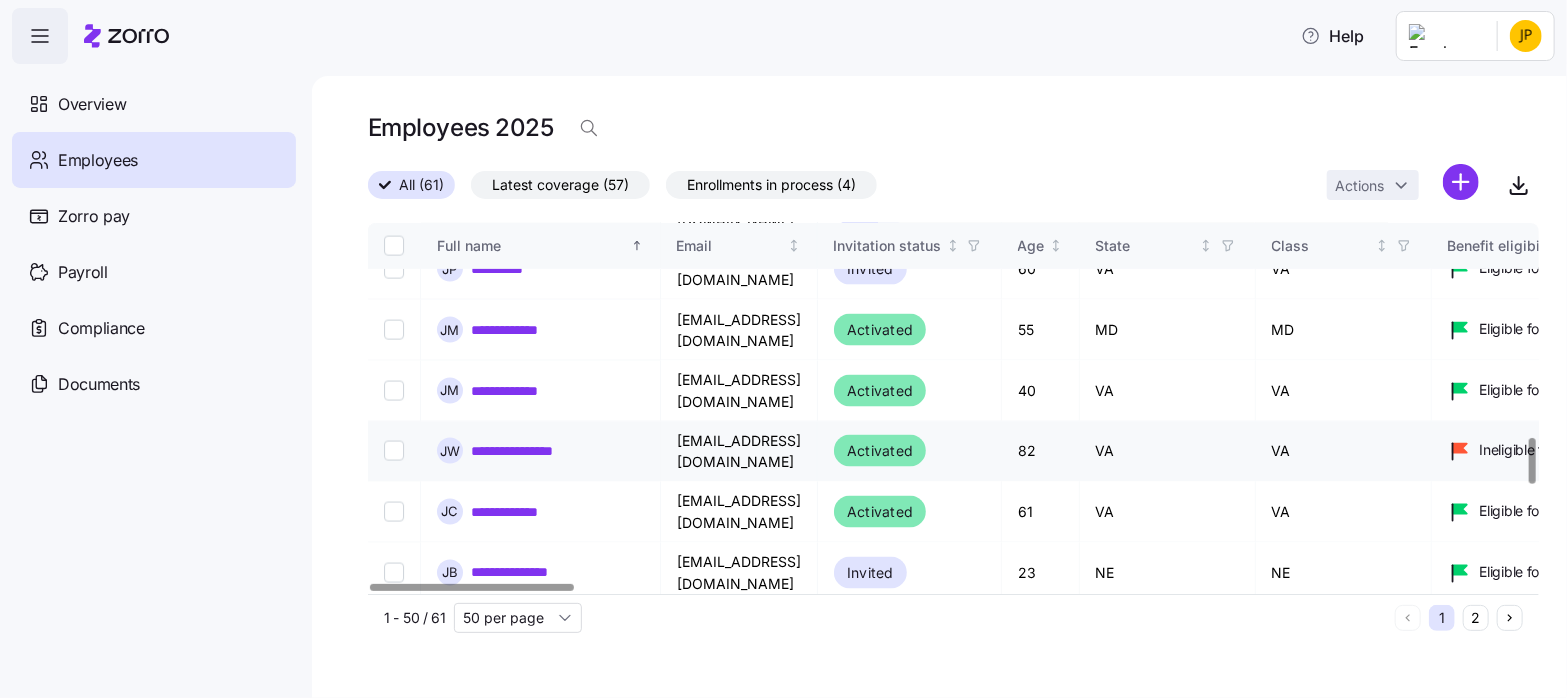scroll, scrollTop: 1722, scrollLeft: 0, axis: vertical 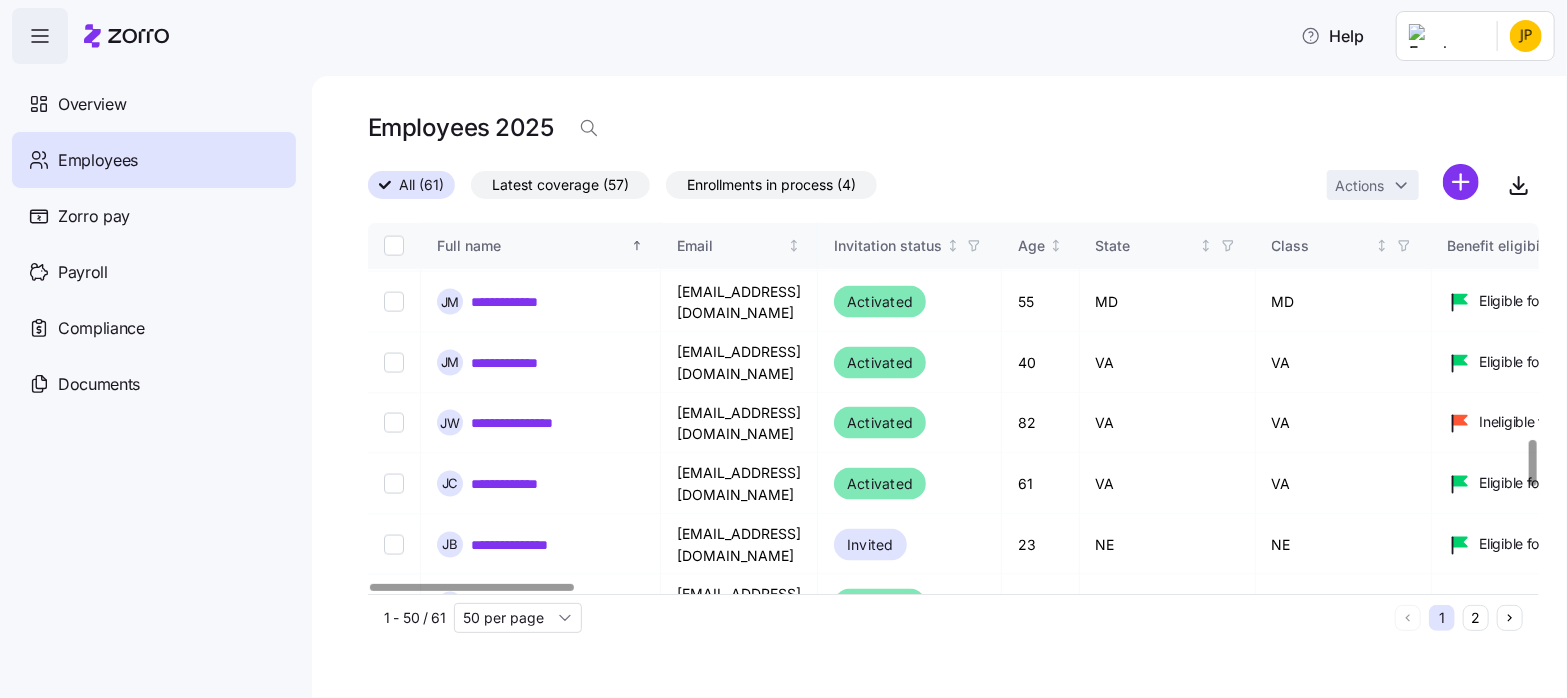 click at bounding box center (394, 666) 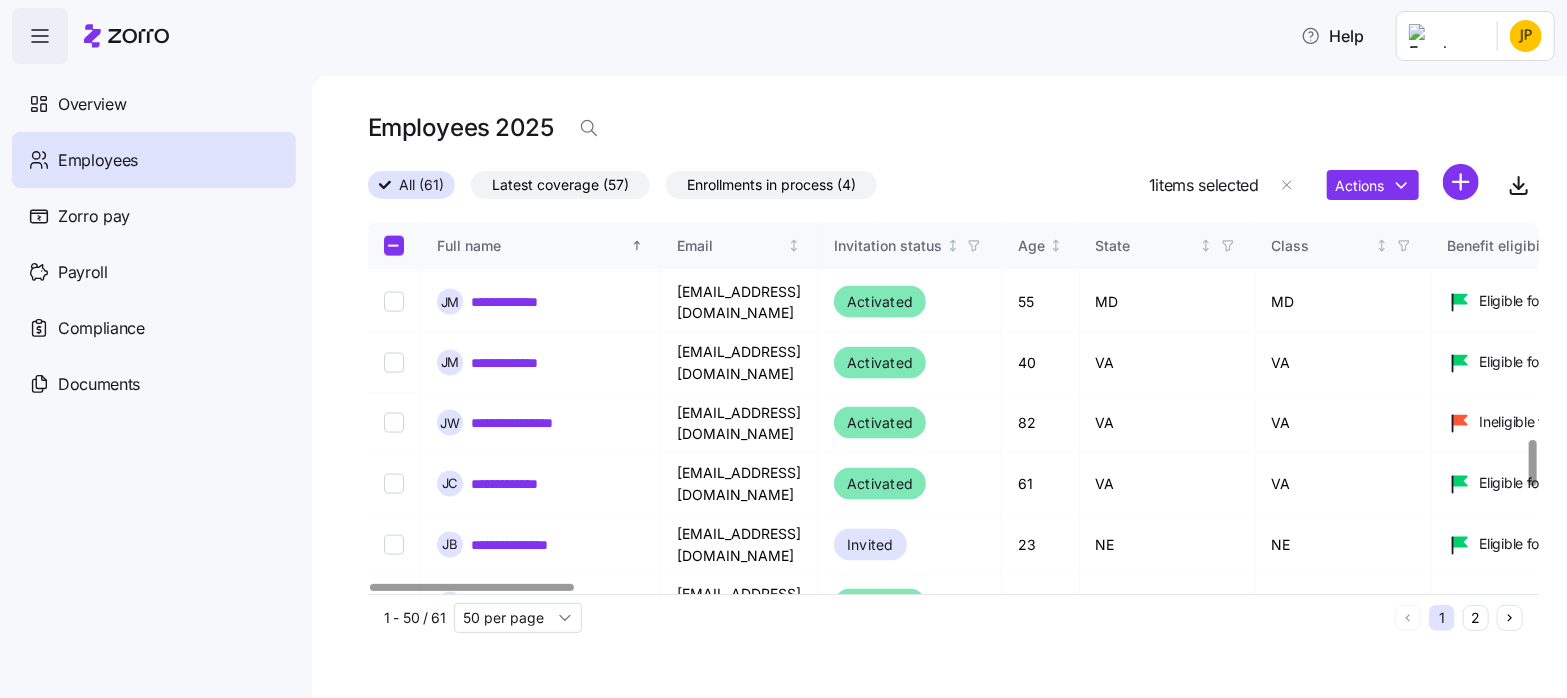 click on "**********" at bounding box center (514, 666) 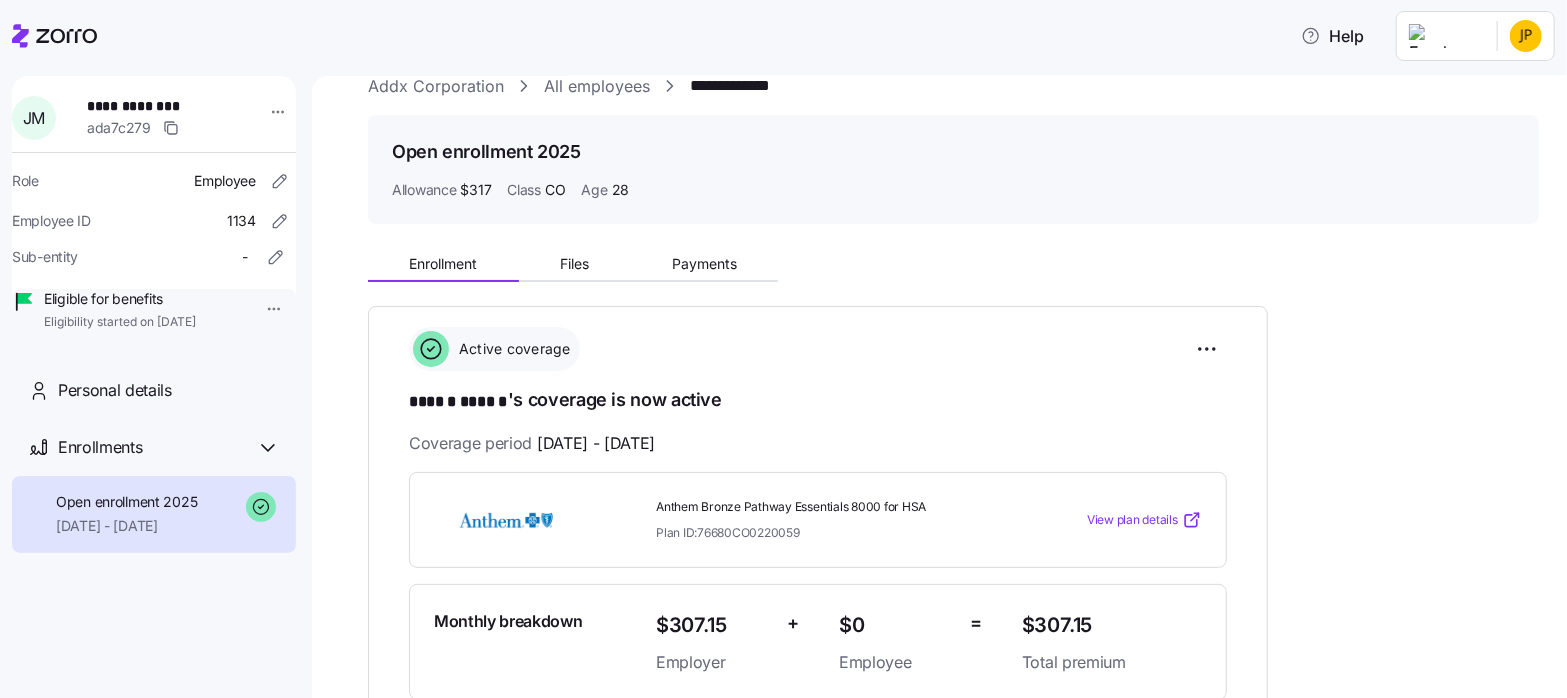 scroll, scrollTop: 27, scrollLeft: 0, axis: vertical 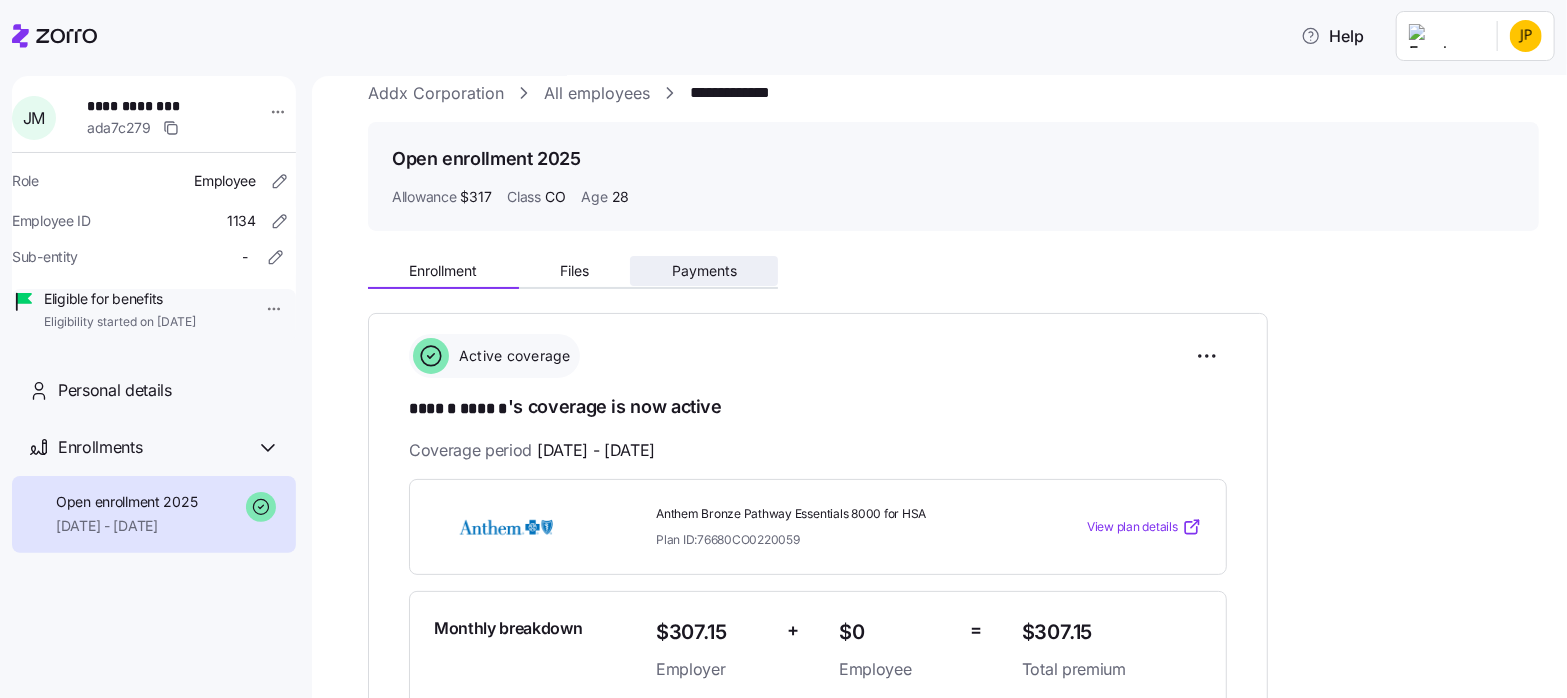 click on "Payments" at bounding box center [704, 271] 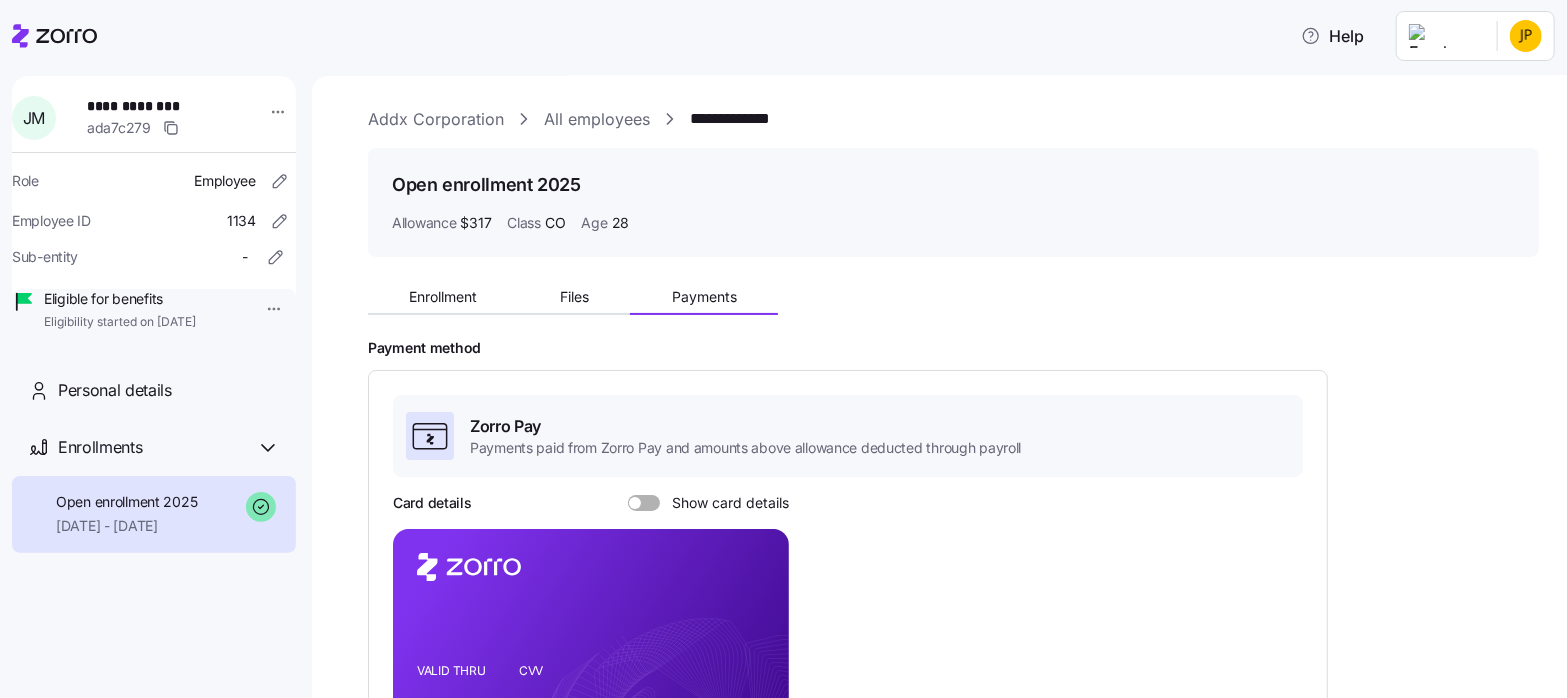 scroll, scrollTop: 0, scrollLeft: 0, axis: both 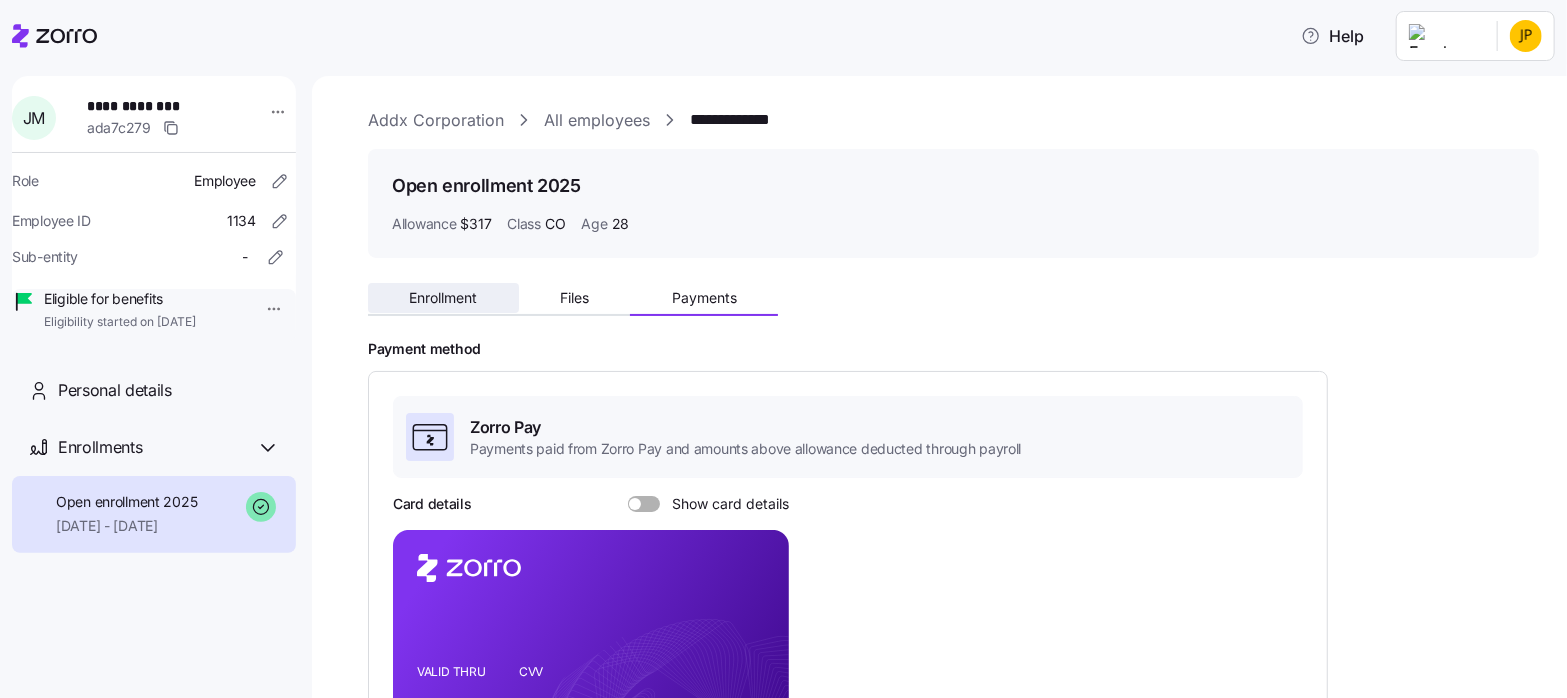 click on "Enrollment" at bounding box center [443, 298] 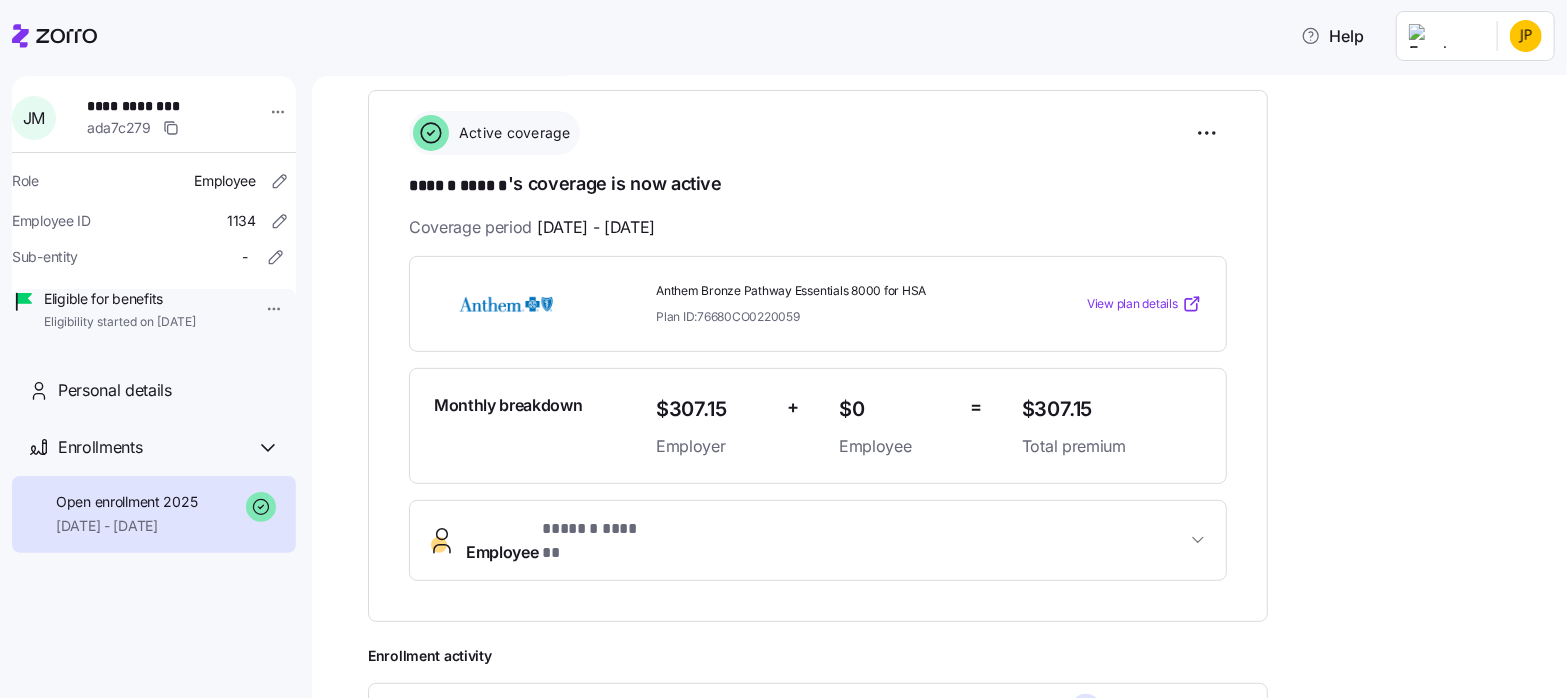 scroll, scrollTop: 0, scrollLeft: 0, axis: both 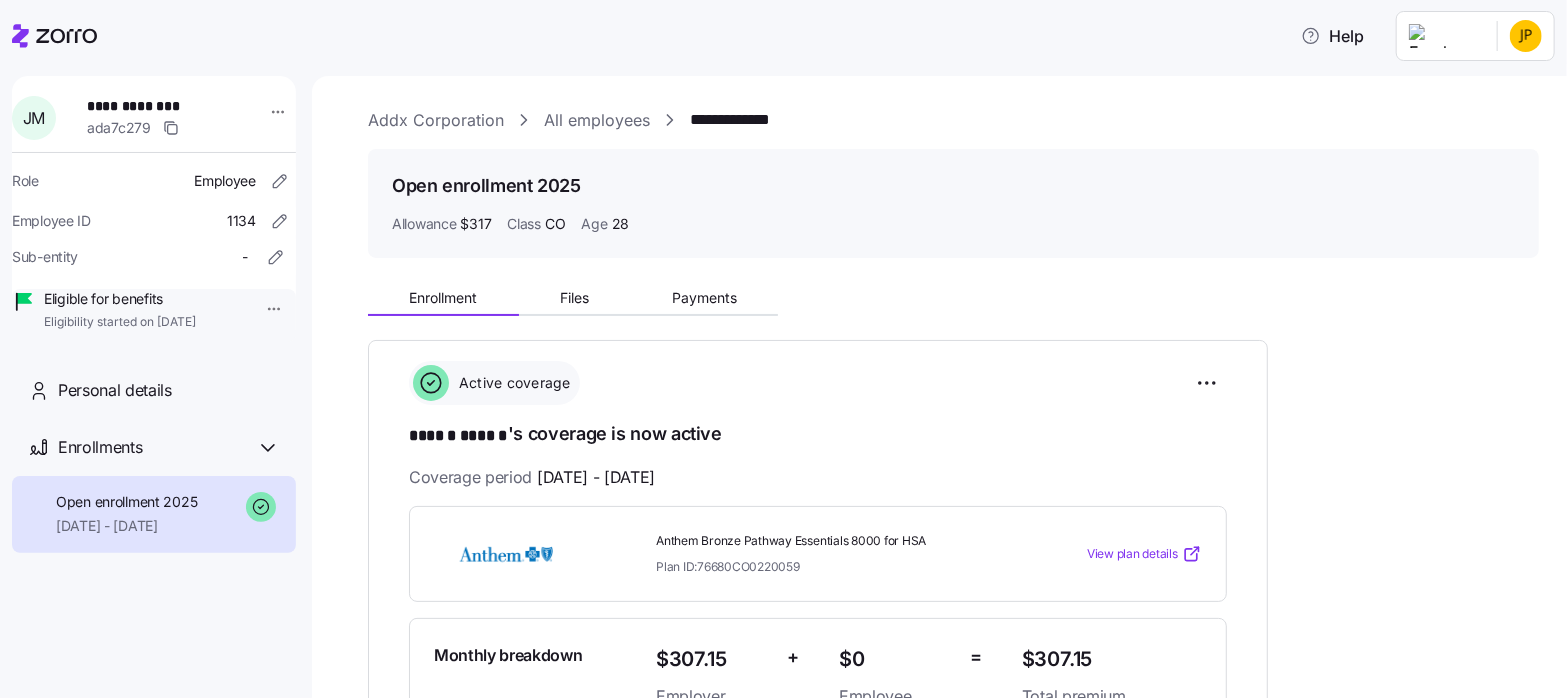 click 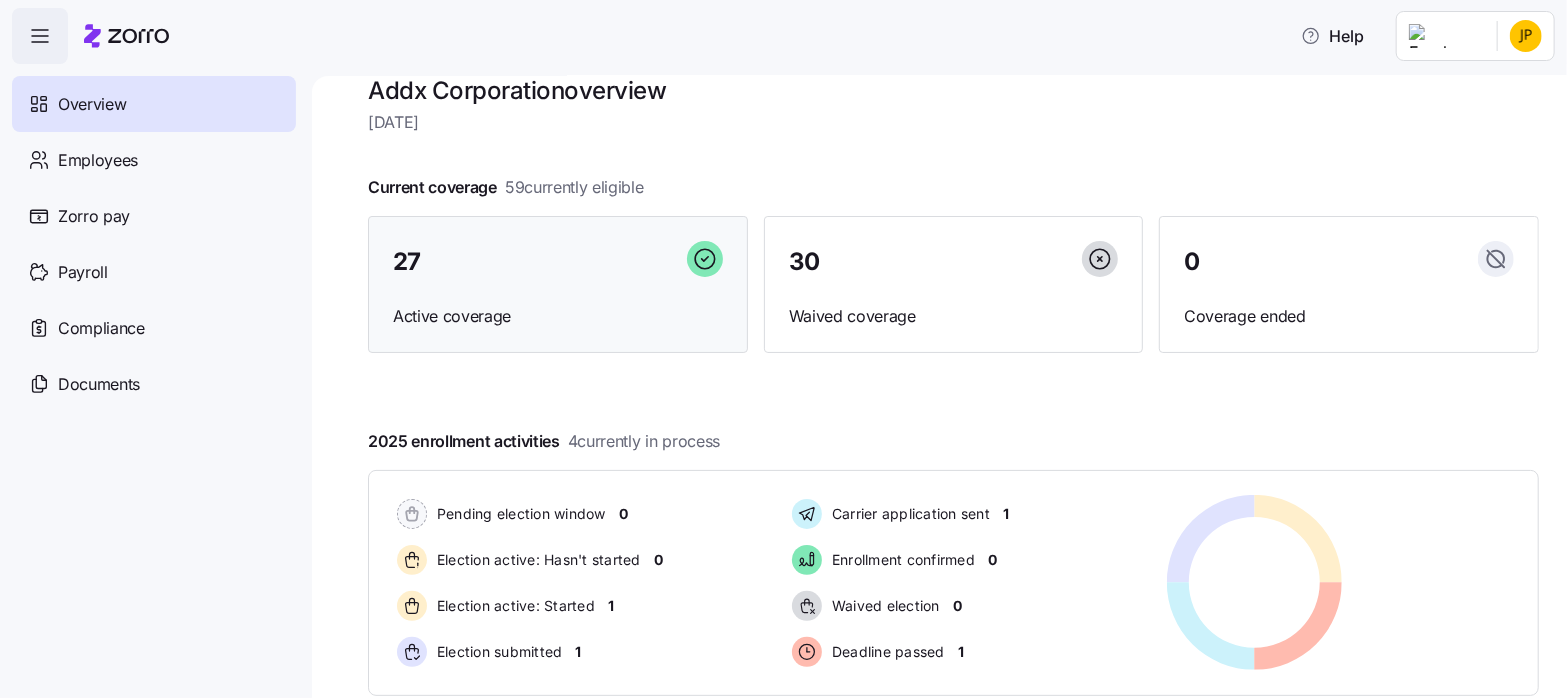 scroll, scrollTop: 0, scrollLeft: 0, axis: both 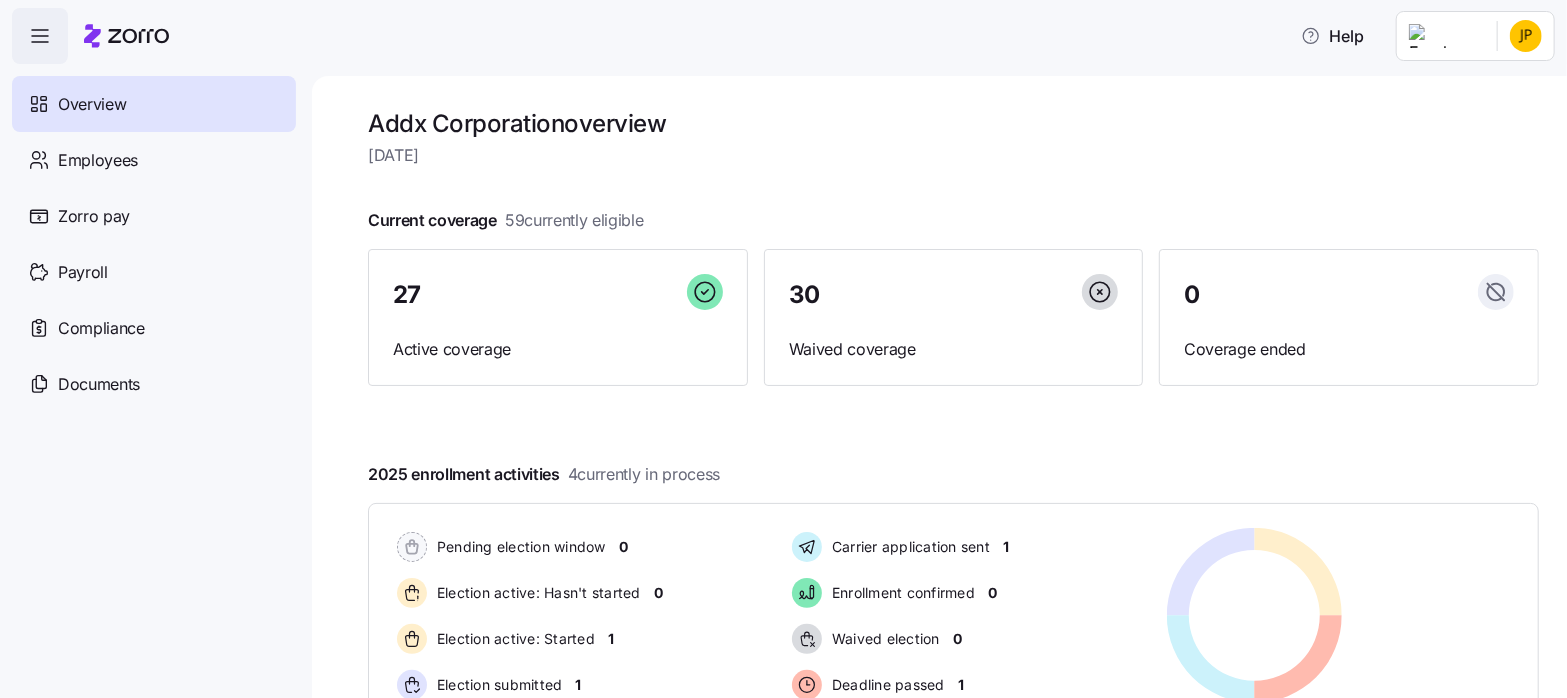 click on "Help Overview Employees Zorro pay Payroll Compliance Documents Addx Corporation  overview Thursday, July 10 Current coverage 59  currently eligible 27 Active coverage 30 Waived coverage 0 Coverage ended 2025   enrollment activities 4  currently in process Pending election window 0 Election active: Hasn't started 0 Election active: Started 1 Election submitted 1 Carrier application sent 1 Enrollment confirmed 0 Waived election 0 Deadline passed 1 Pending election window 0 Election active: Hasn't started 0 Election active: Started 1 Election submitted 1 Carrier application sent 1 Enrollment confirmed 0 Waived election 0 Deadline passed 1 Quick actions Add employee View invoices Run payroll Need help? Visit our help center See what’s new on our blog Company Overview | Zorro" at bounding box center (783, 343) 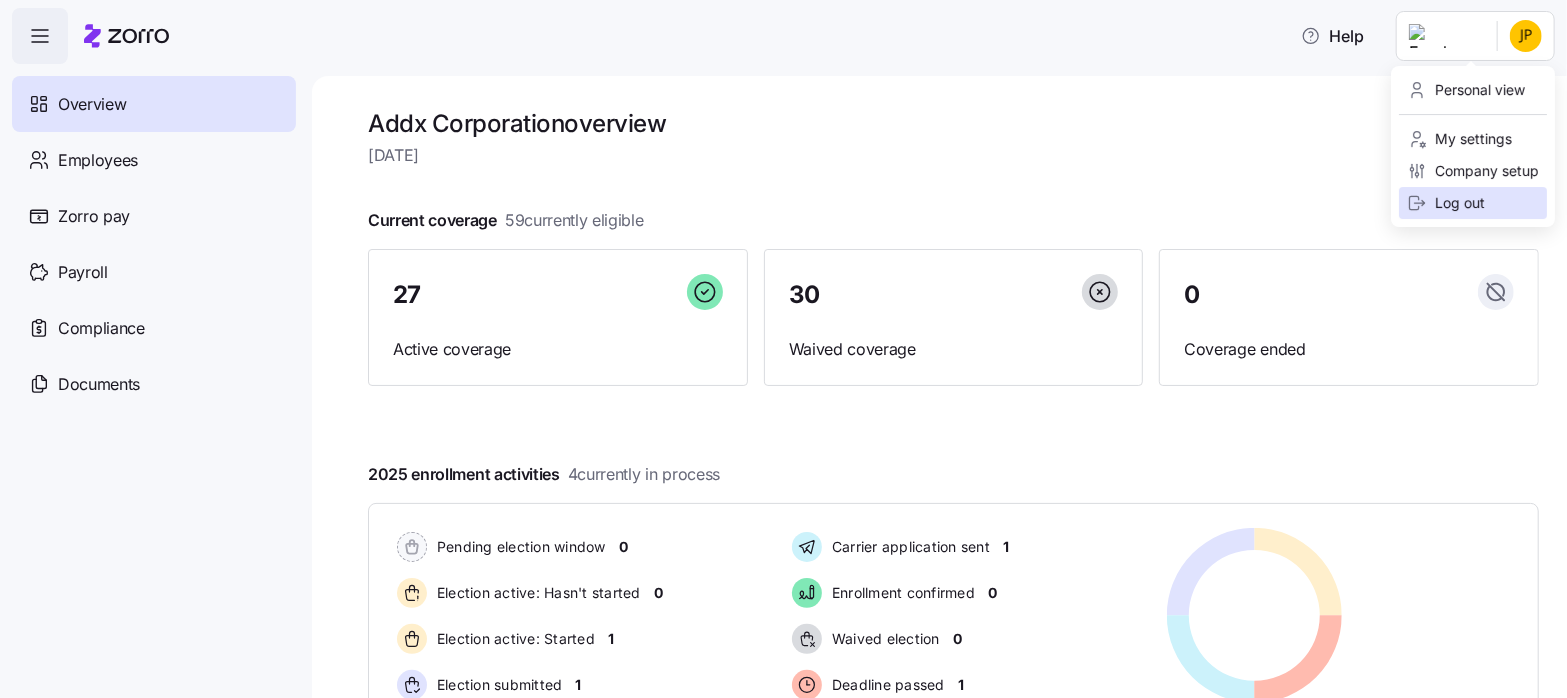 click on "Log out" at bounding box center [1446, 203] 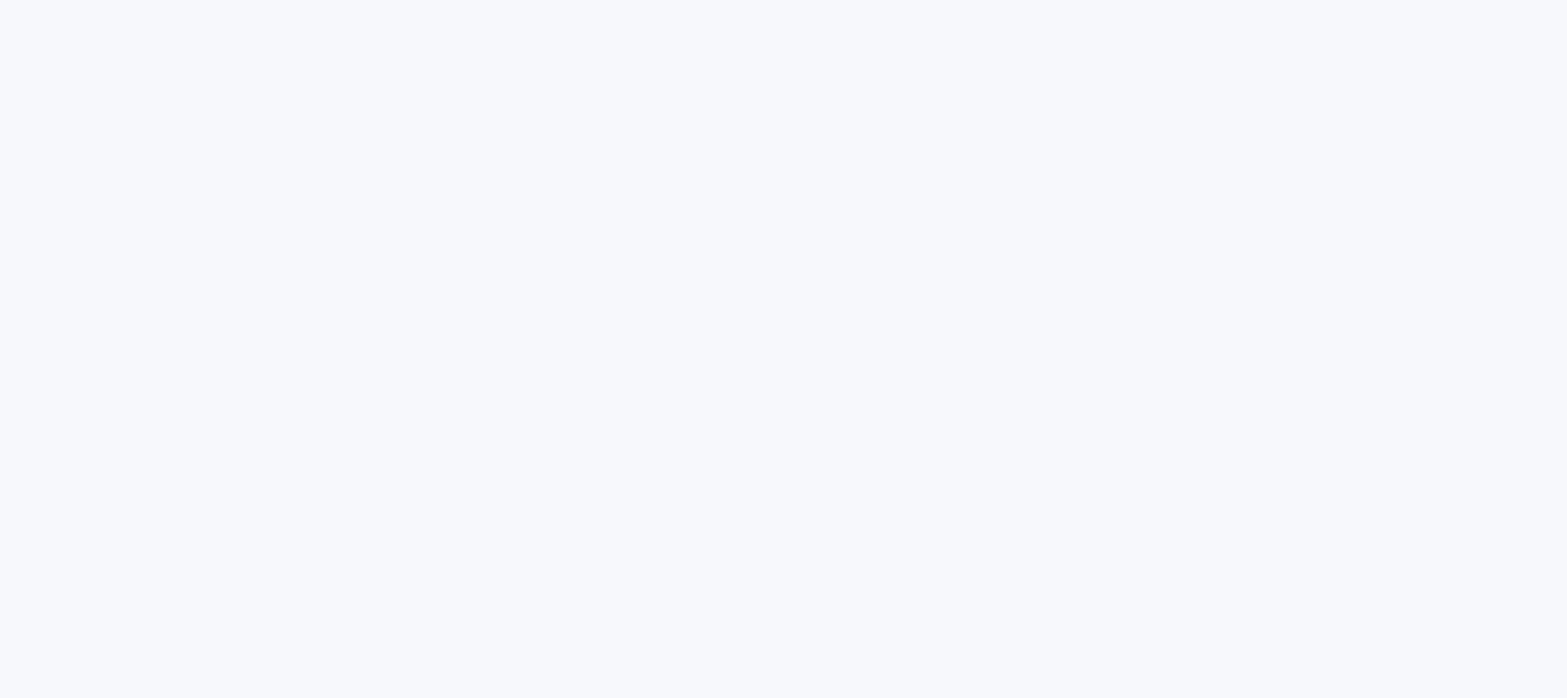 scroll, scrollTop: 0, scrollLeft: 0, axis: both 